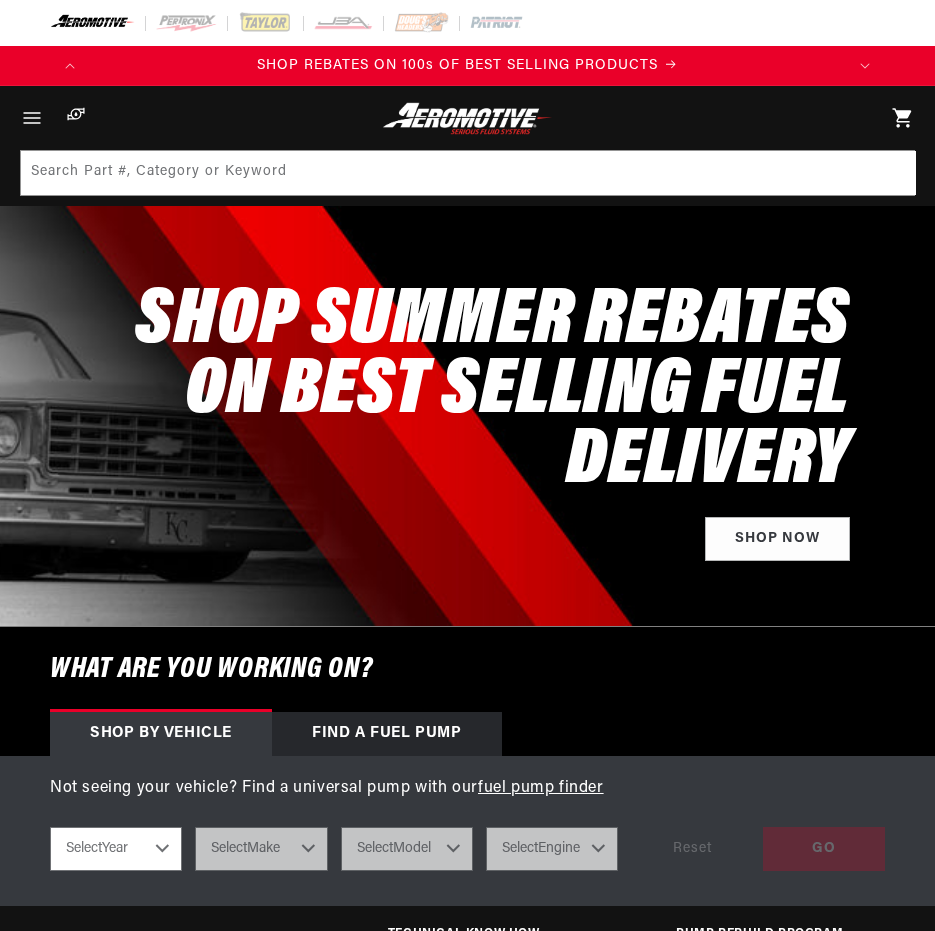 scroll, scrollTop: 0, scrollLeft: 0, axis: both 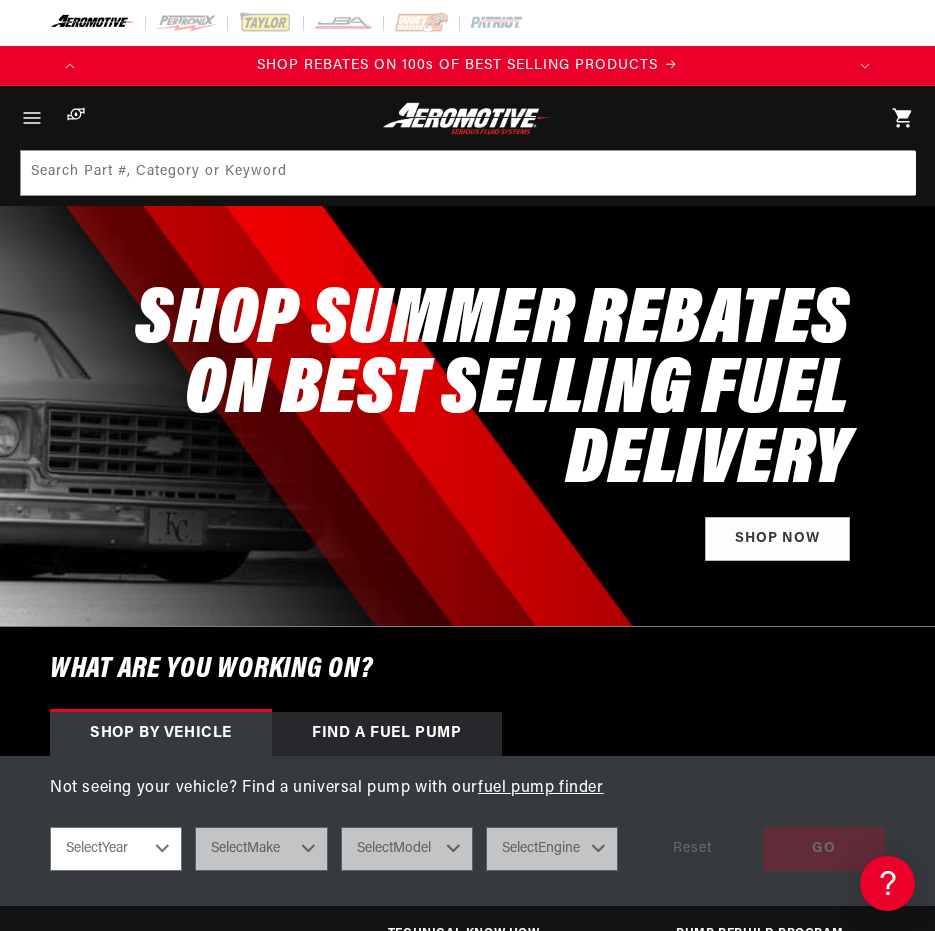 click on "SHOP SUMMER REBATES ON BEST SELLING FUEL DELIVERY" at bounding box center [450, 392] 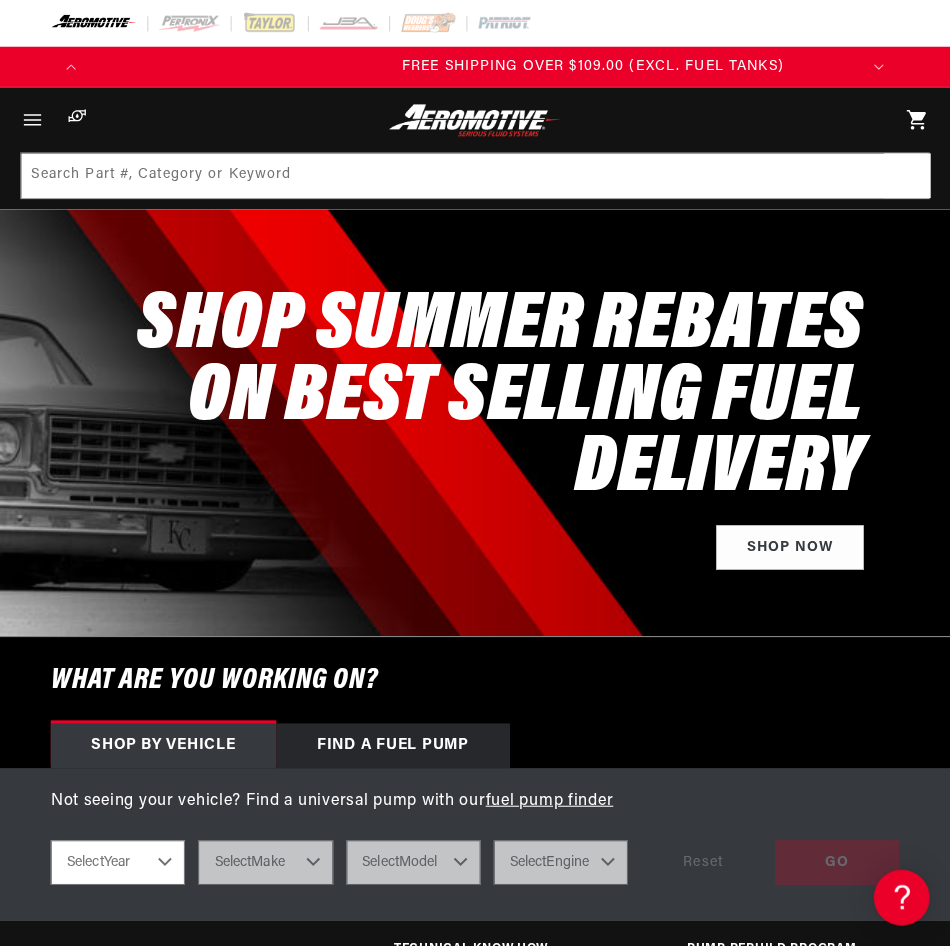 scroll, scrollTop: 0, scrollLeft: 755, axis: horizontal 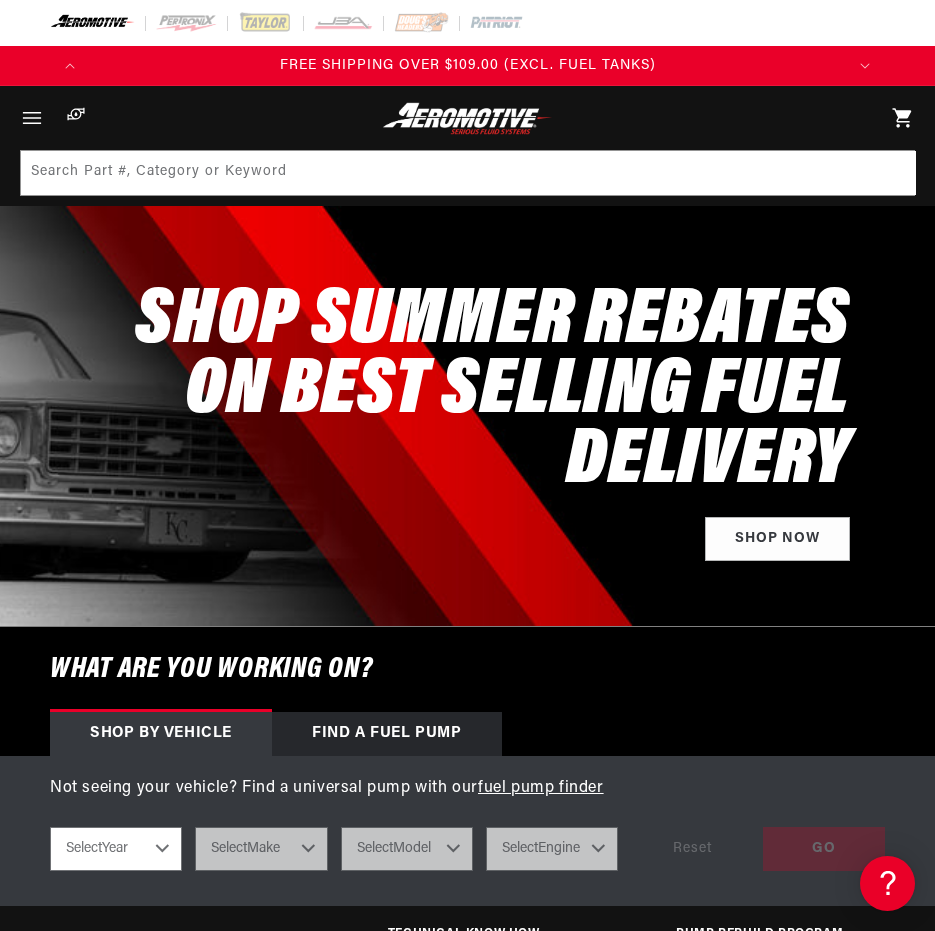 click 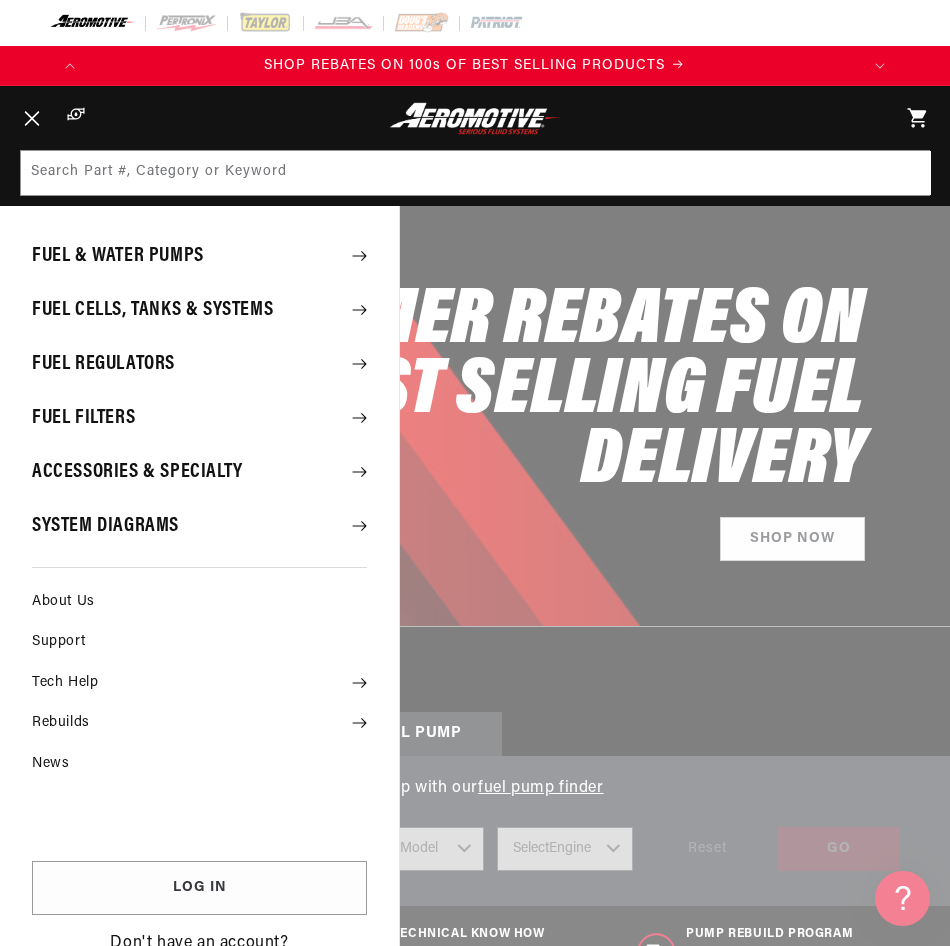 scroll, scrollTop: 0, scrollLeft: 0, axis: both 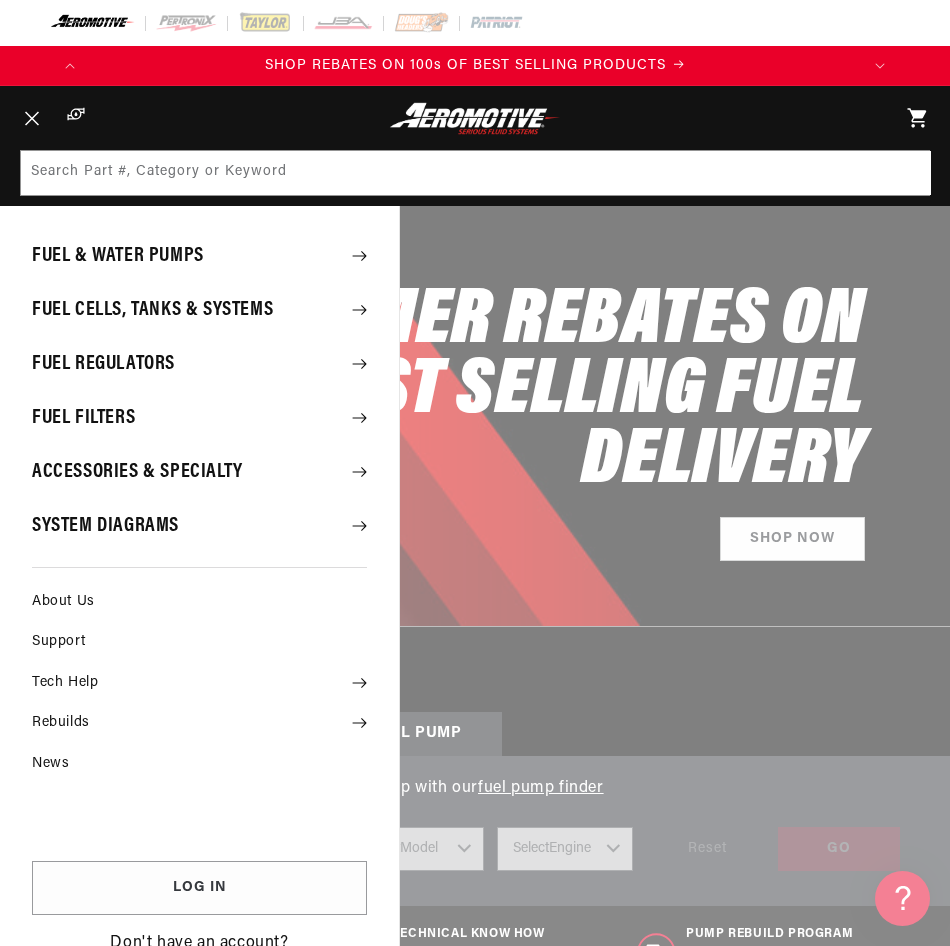 click on "Fuel Cells, Tanks & Systems" at bounding box center [199, 310] 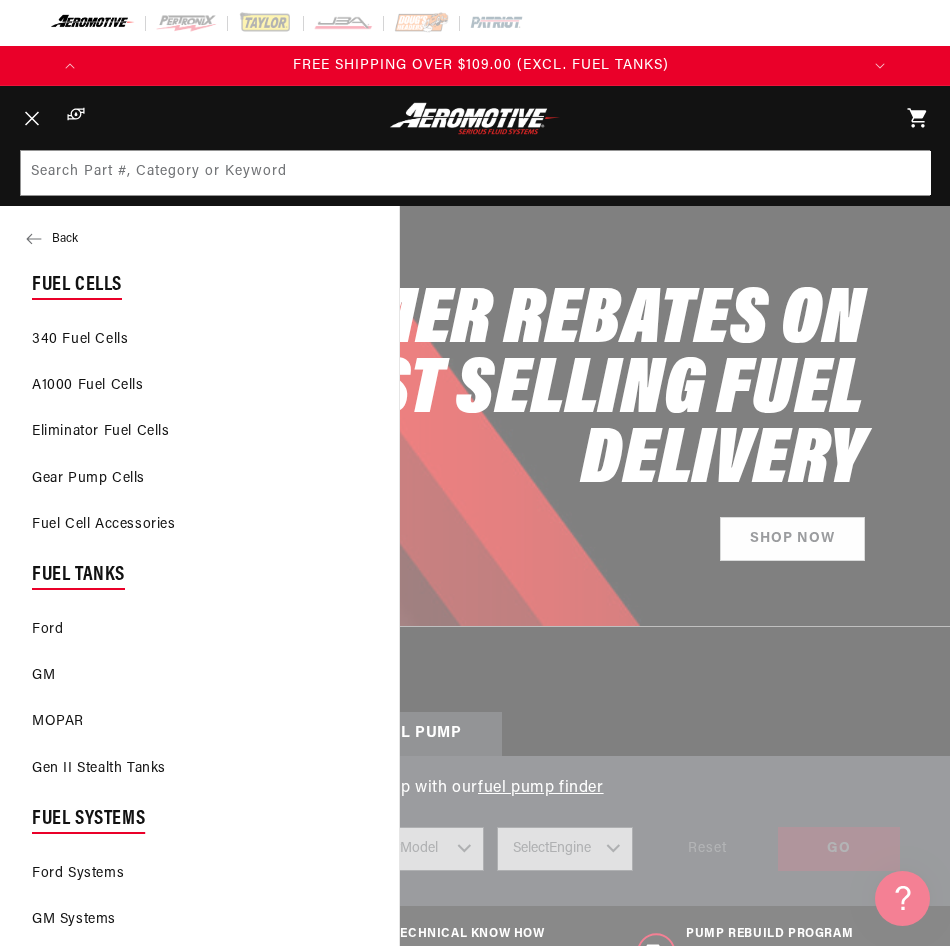 scroll, scrollTop: 0, scrollLeft: 770, axis: horizontal 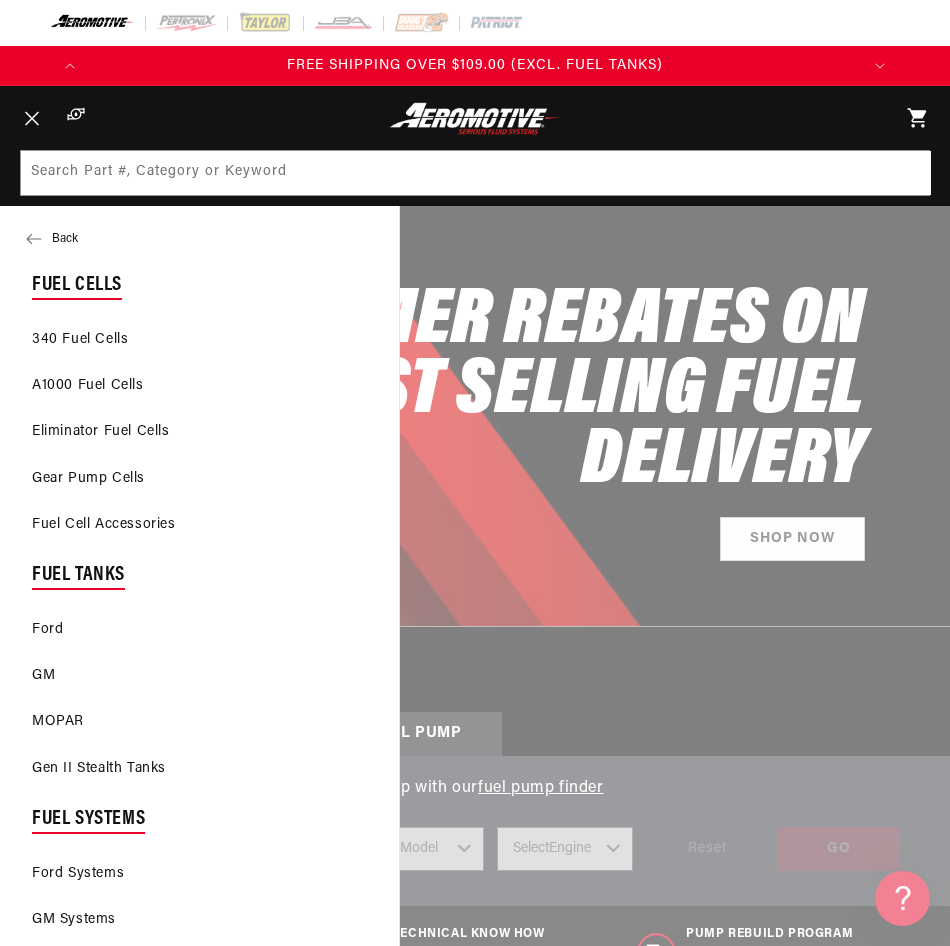 click on "Ford" at bounding box center [199, 630] 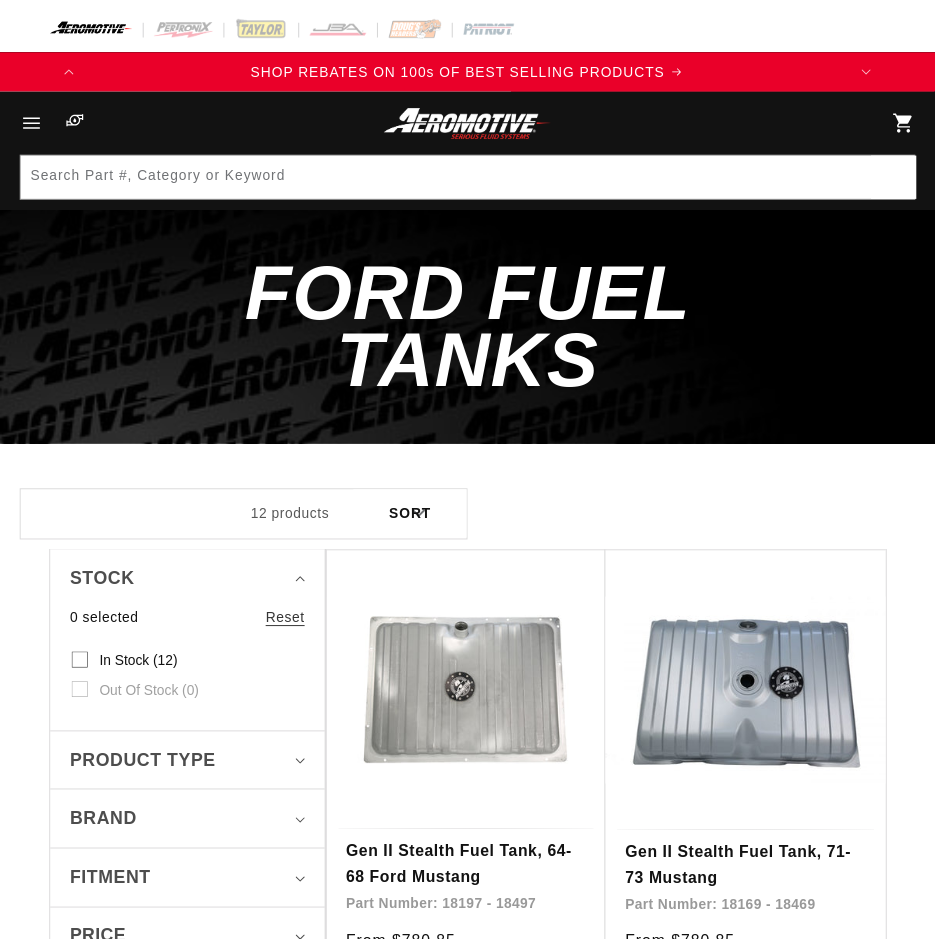 scroll, scrollTop: 0, scrollLeft: 0, axis: both 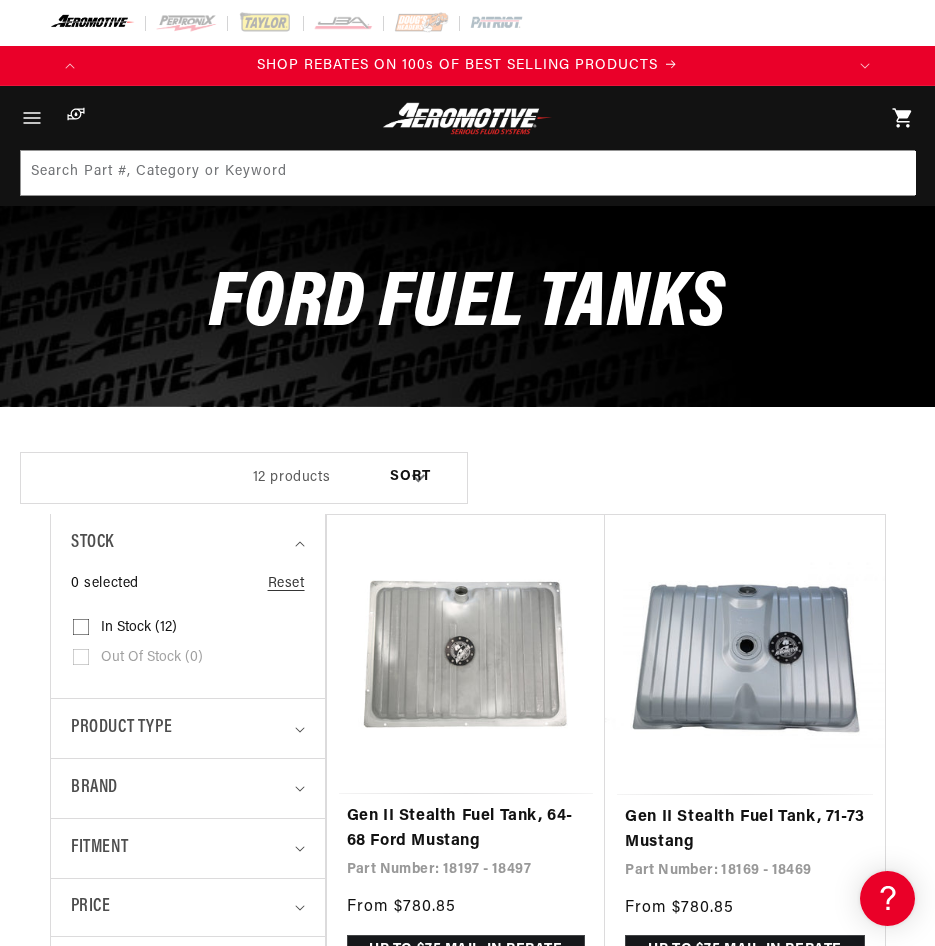 click on "Gen II Stealth Fuel Tank, 64-68 Ford Mustang" at bounding box center (466, 829) 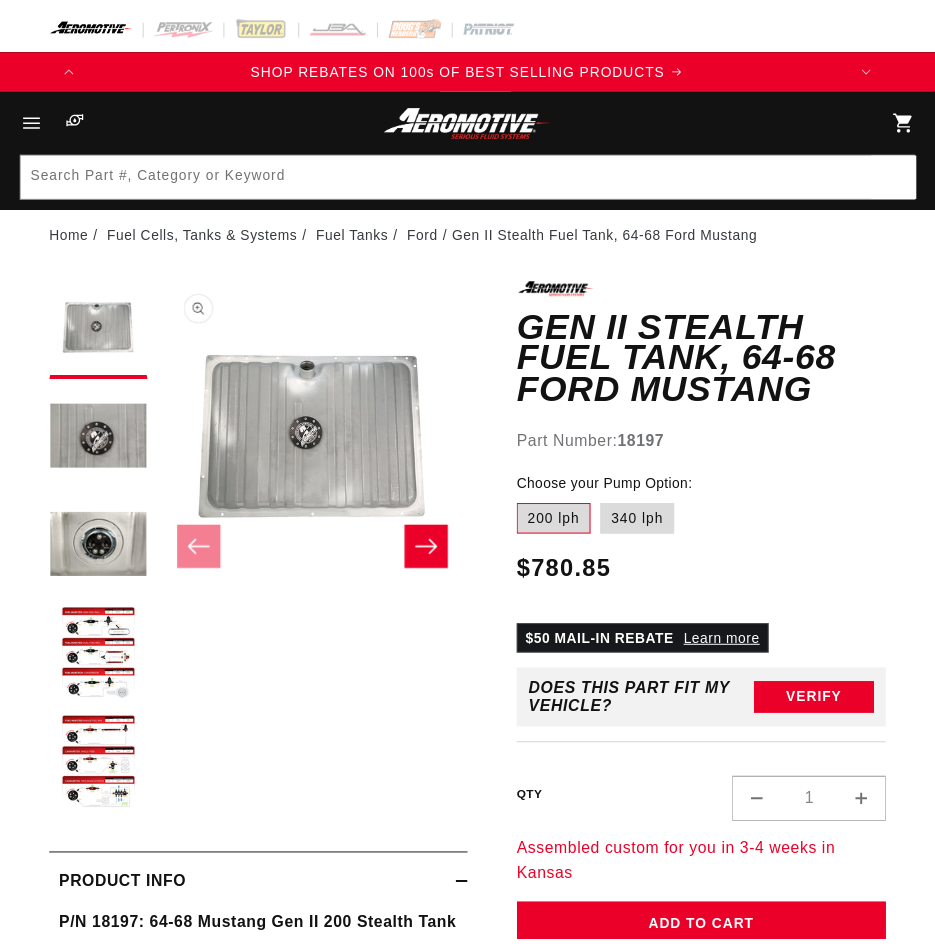 scroll, scrollTop: 0, scrollLeft: 0, axis: both 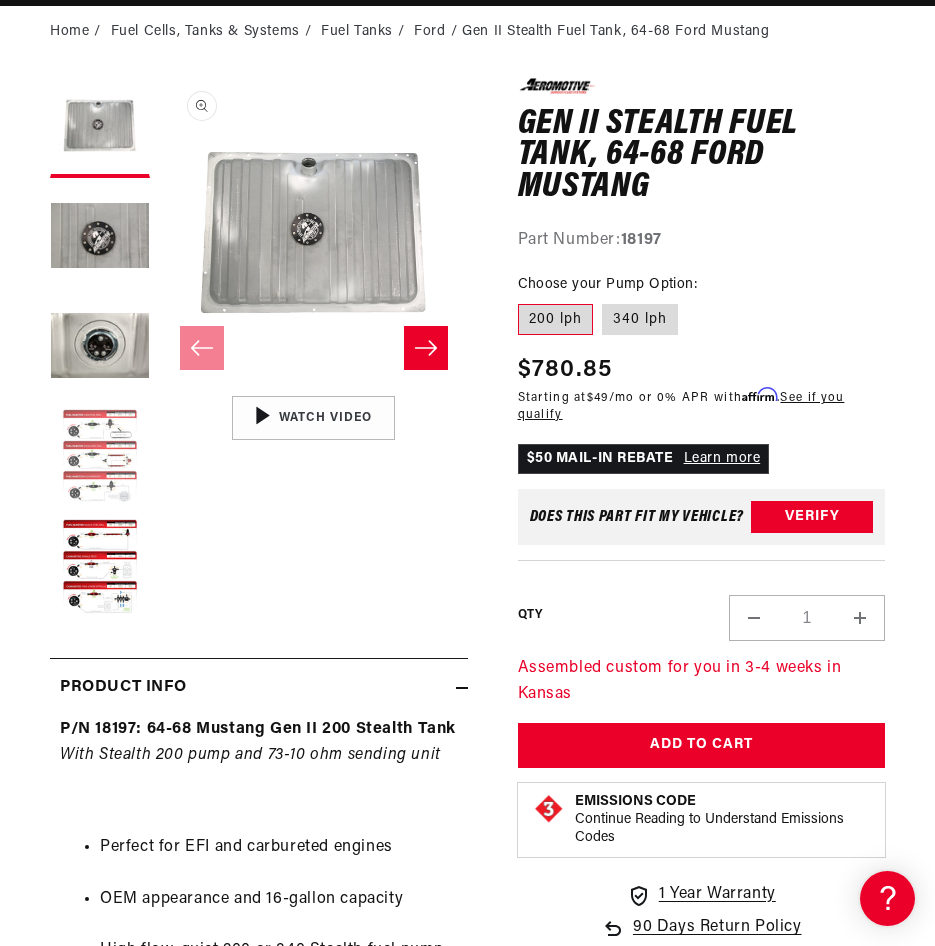 click at bounding box center (100, 458) 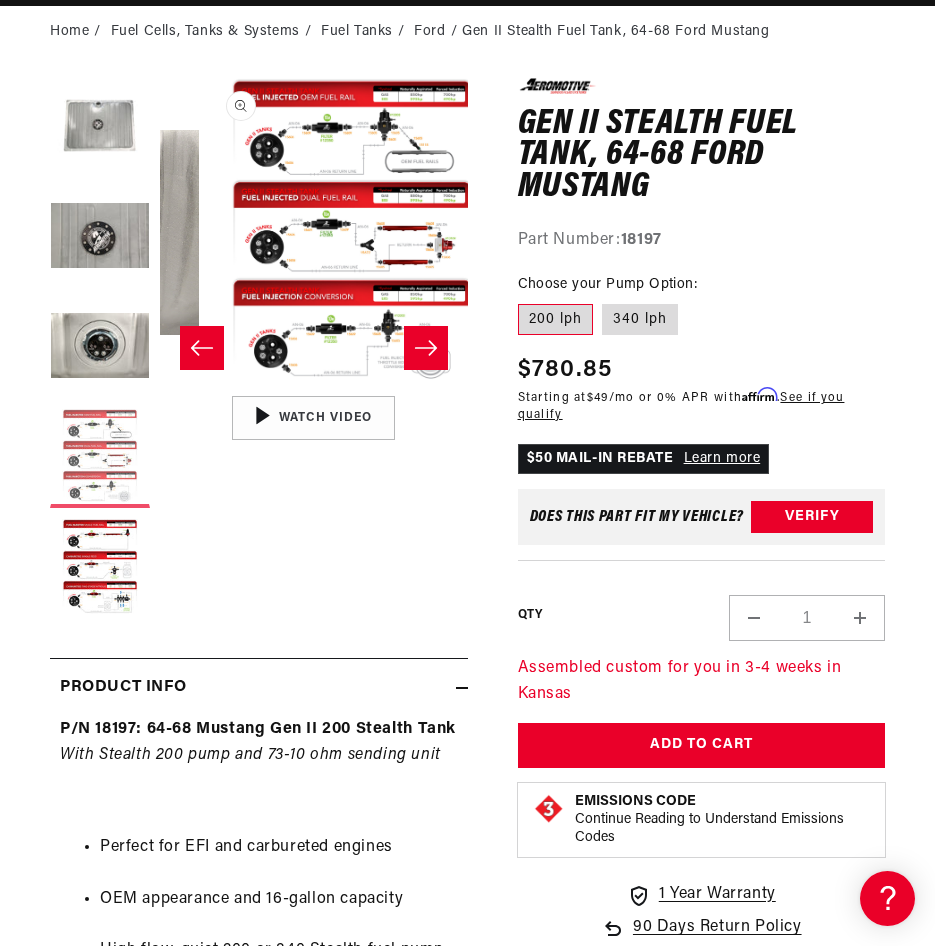 scroll, scrollTop: 0, scrollLeft: 923, axis: horizontal 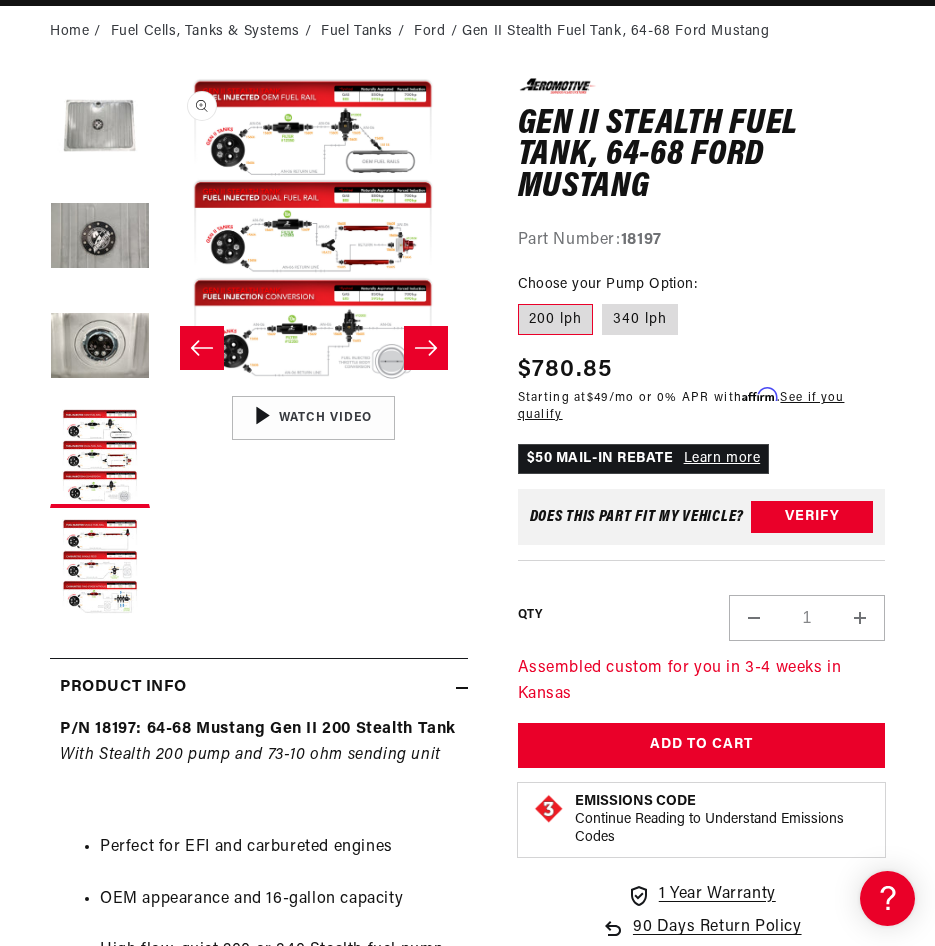 click on "Open media 4 in modal" at bounding box center [160, 386] 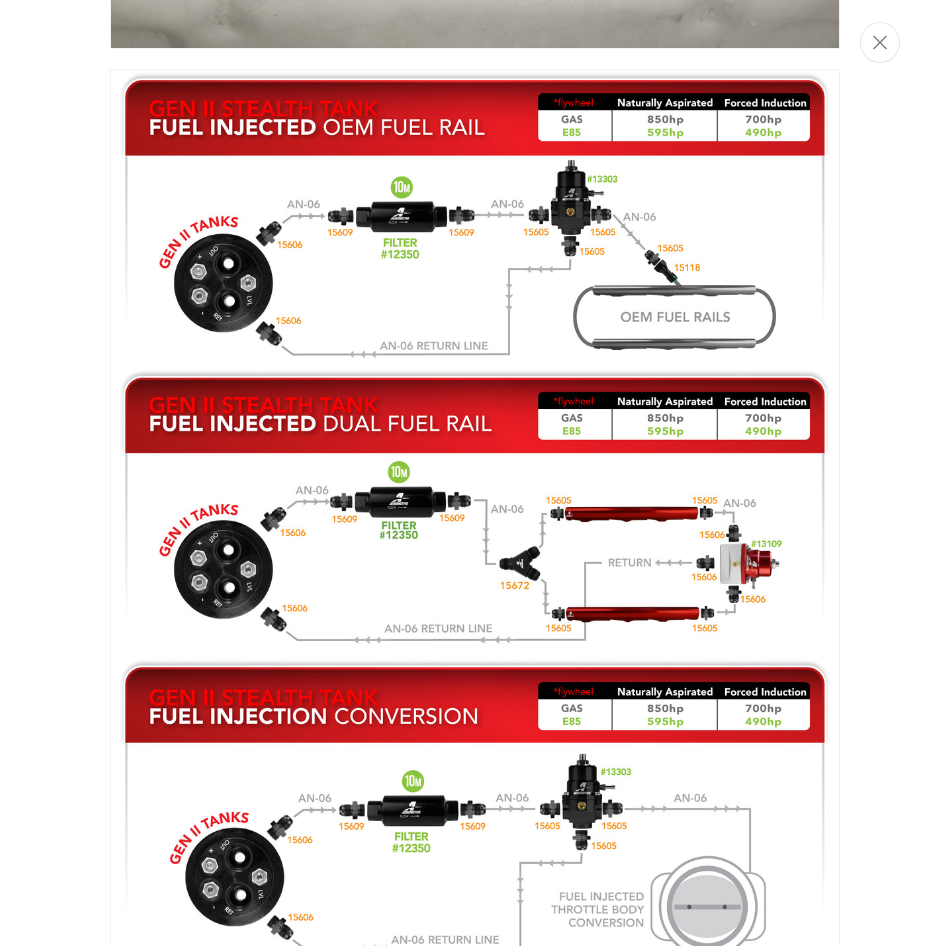 scroll, scrollTop: 1484, scrollLeft: 0, axis: vertical 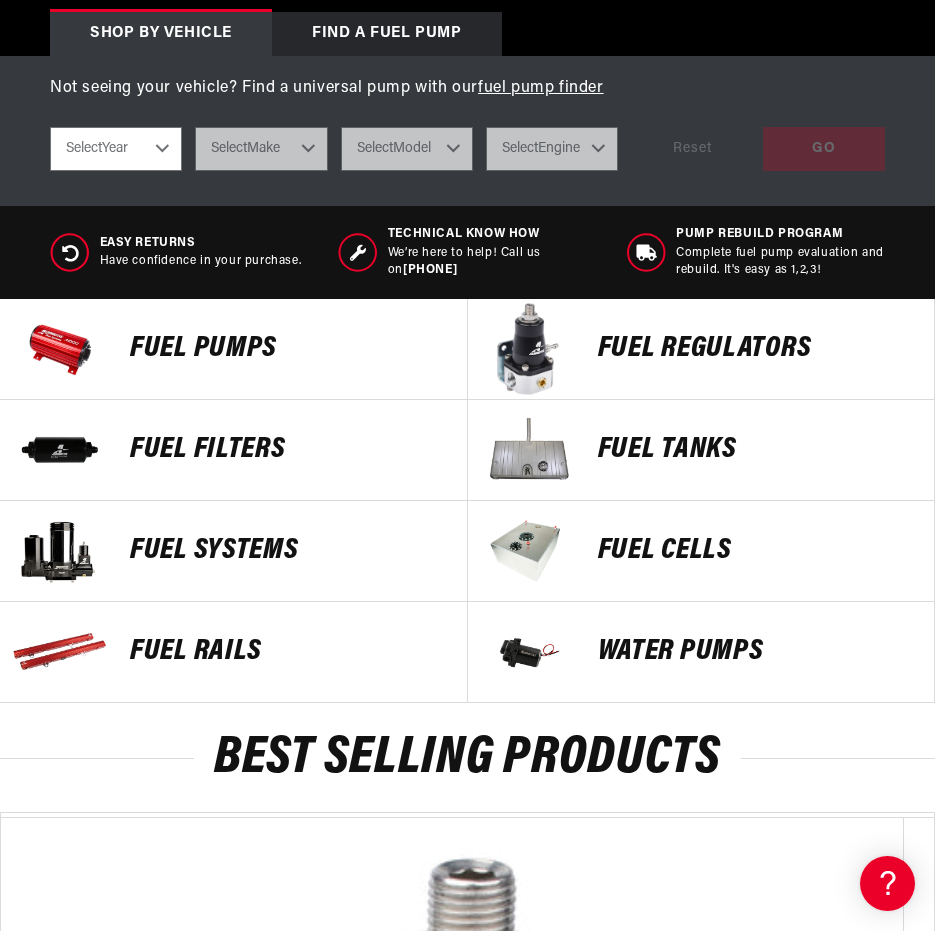 click on "Fuel Tanks" at bounding box center (756, 450) 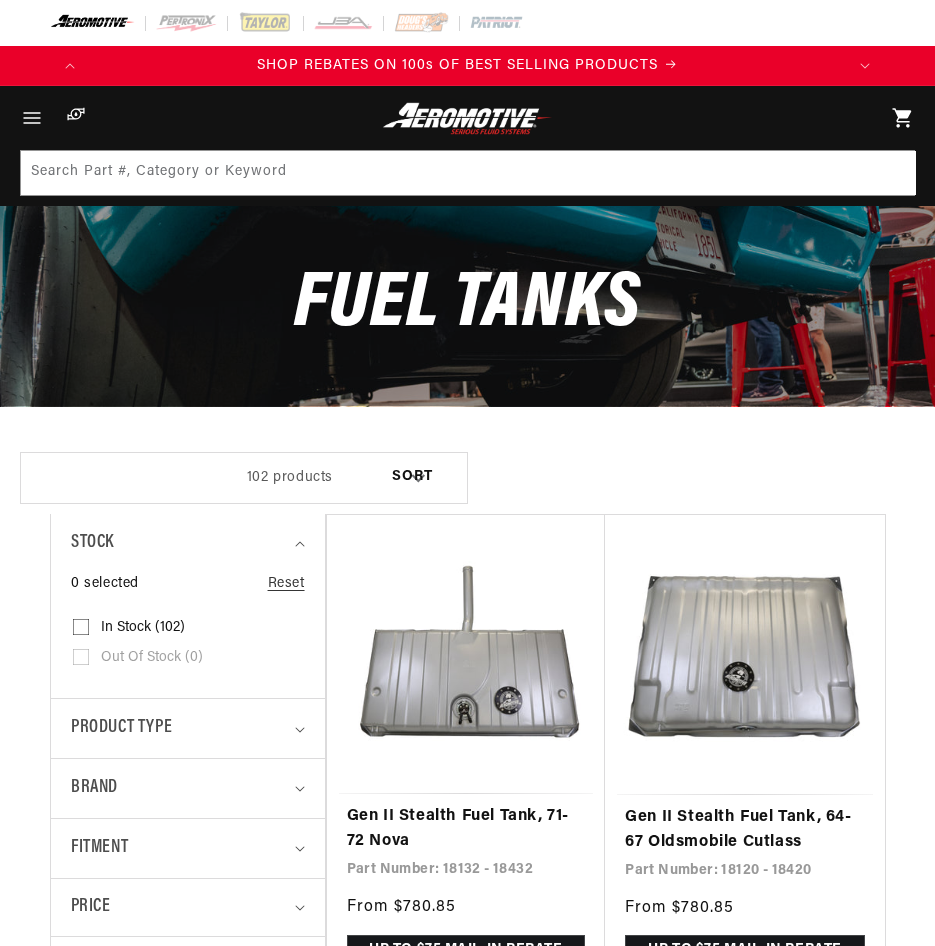 scroll, scrollTop: 0, scrollLeft: 0, axis: both 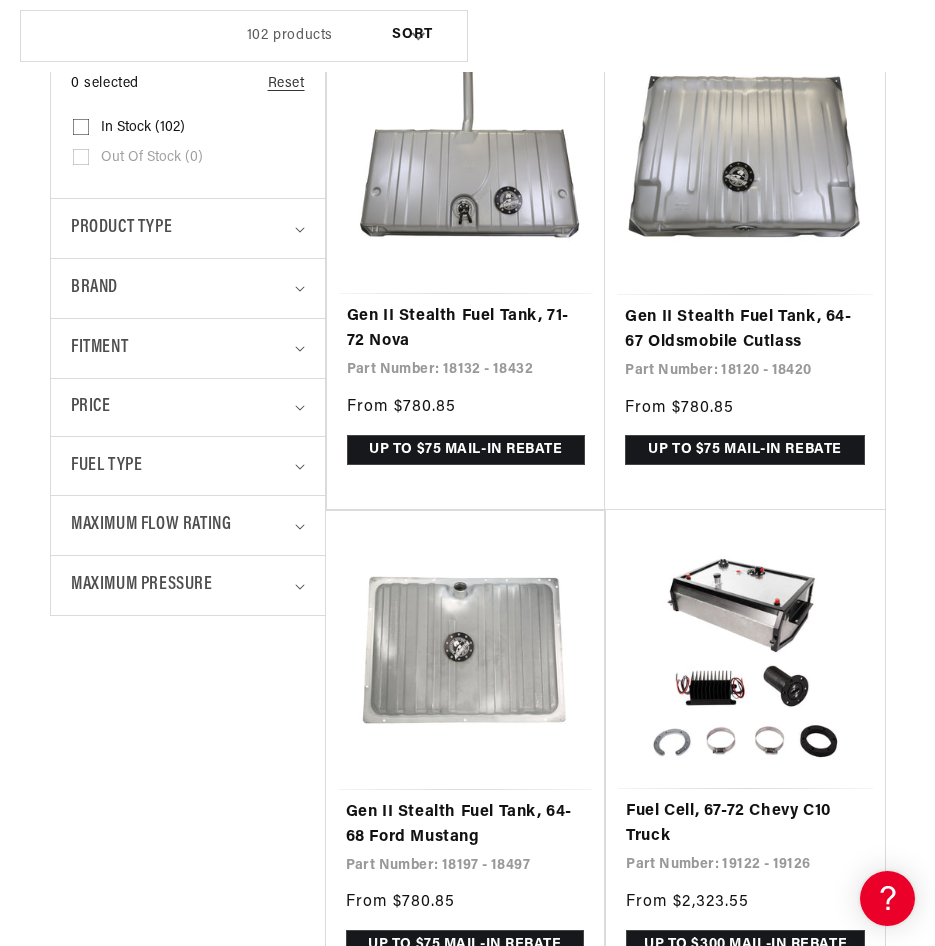 click on "Gen II Stealth Fuel Tank, 64-68 Ford Mustang" at bounding box center [465, 825] 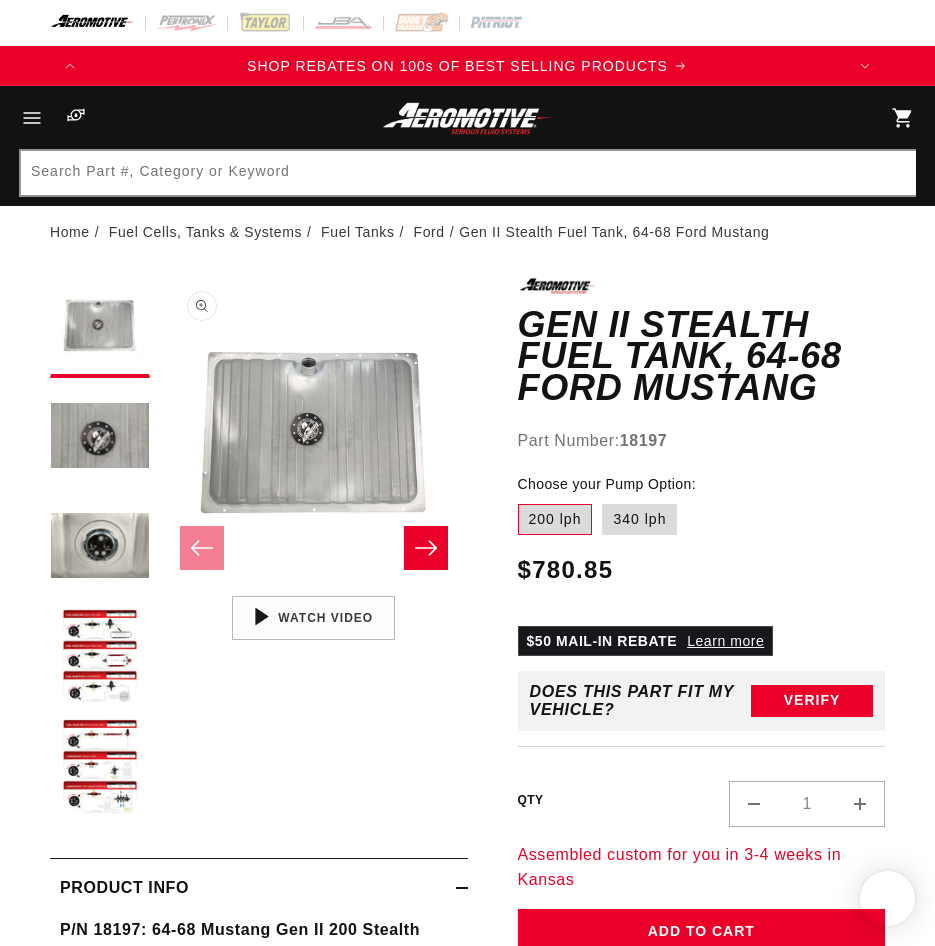 scroll, scrollTop: 0, scrollLeft: 0, axis: both 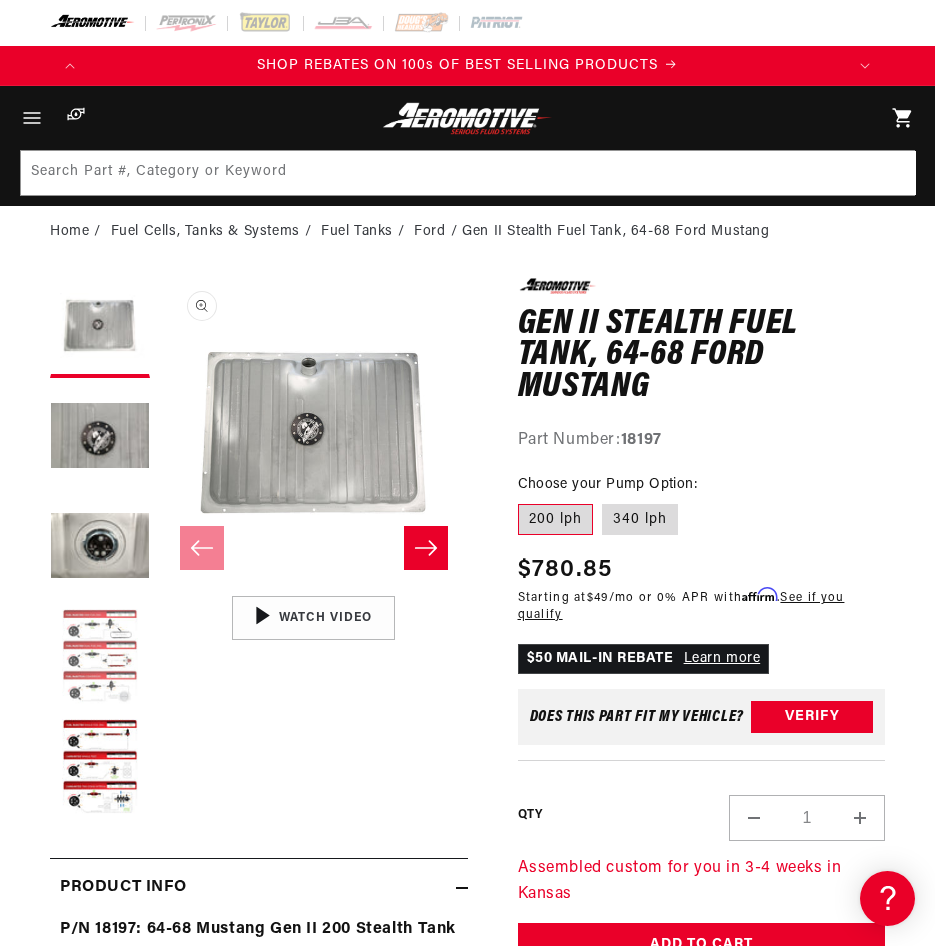 click at bounding box center (100, 658) 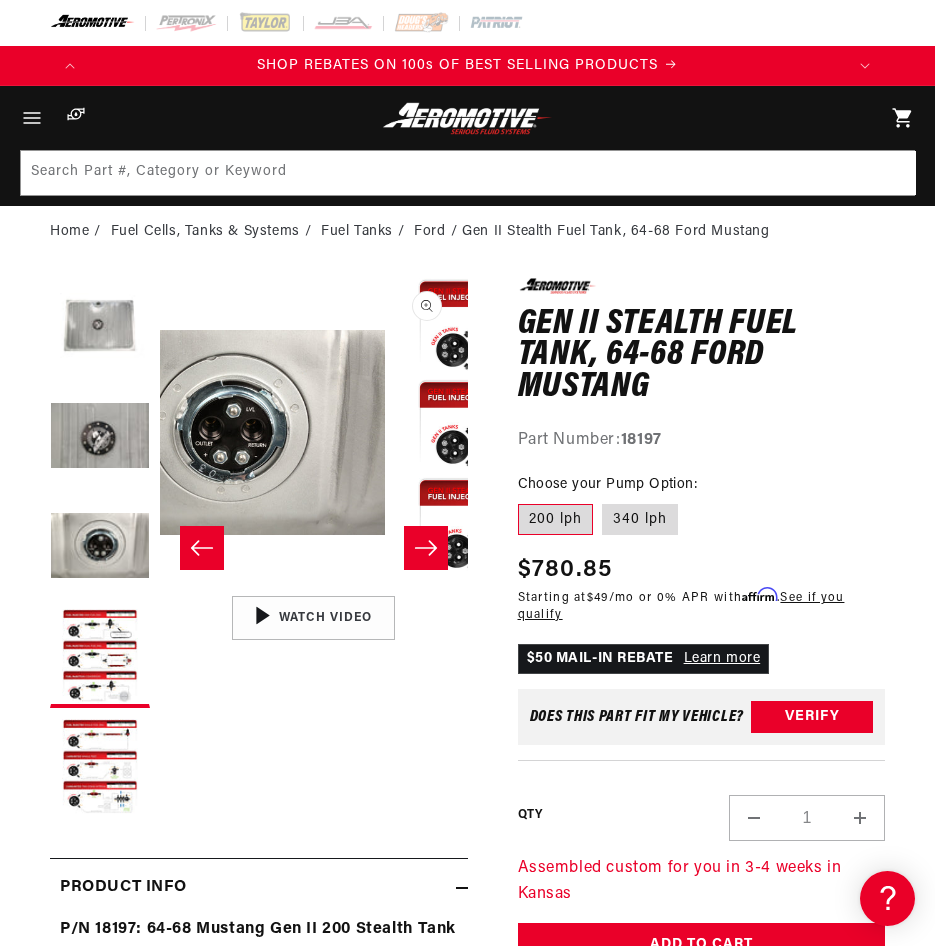 scroll, scrollTop: 0, scrollLeft: 923, axis: horizontal 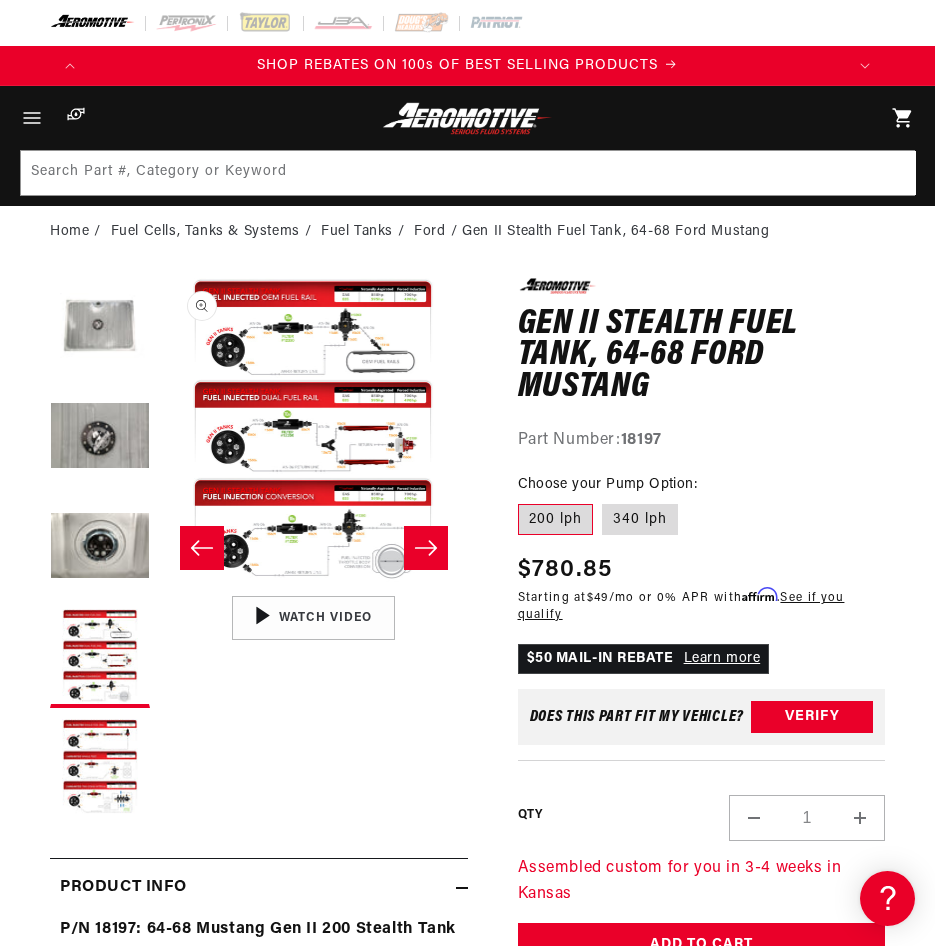 click on "Open media 4 in modal" at bounding box center [160, 586] 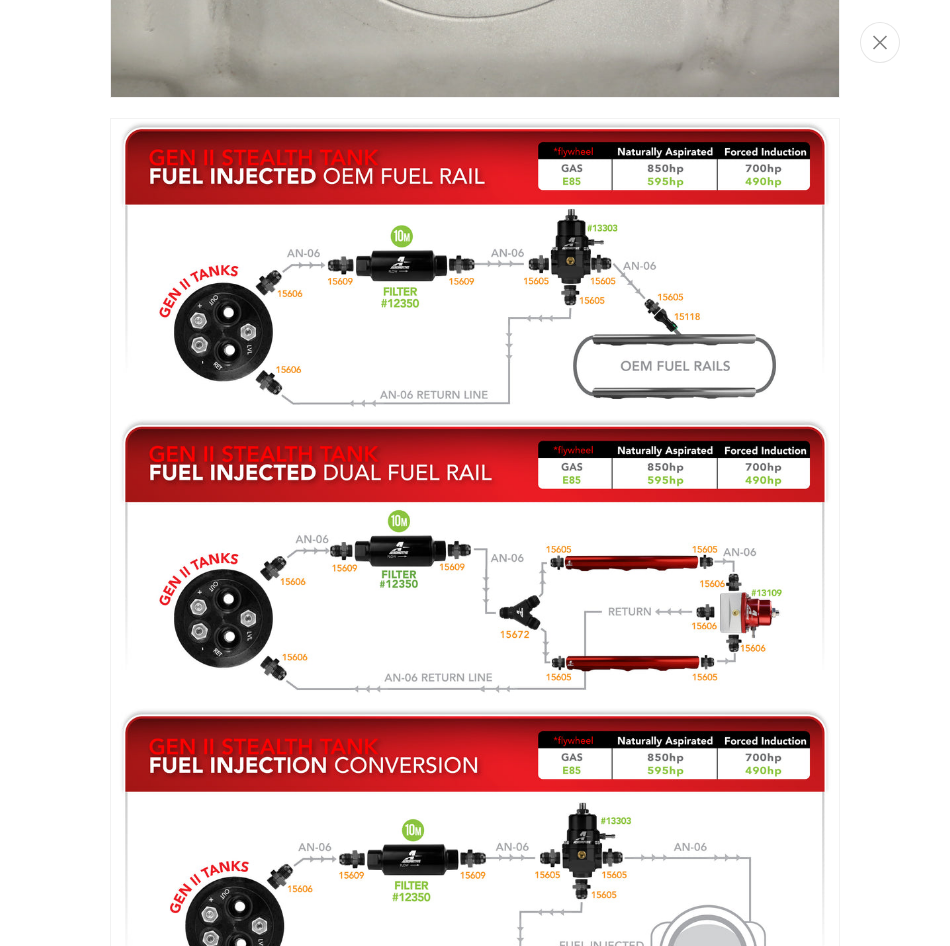 scroll, scrollTop: 1484, scrollLeft: 0, axis: vertical 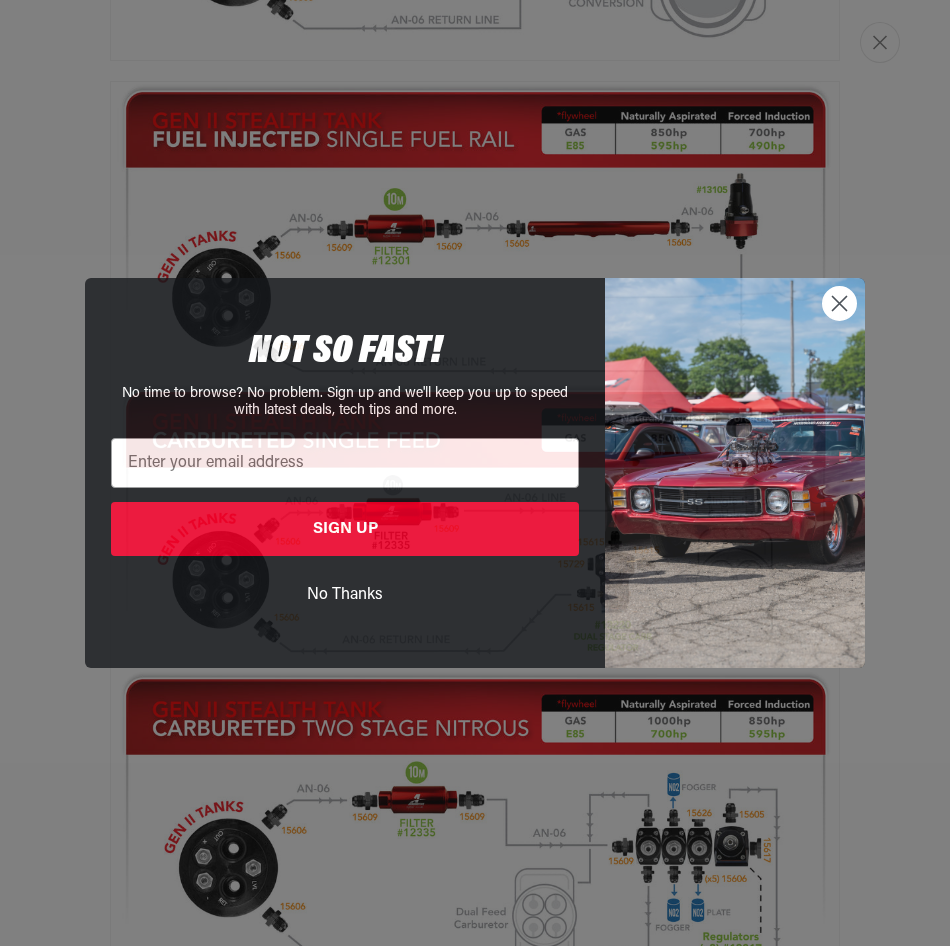 click at bounding box center [735, 473] 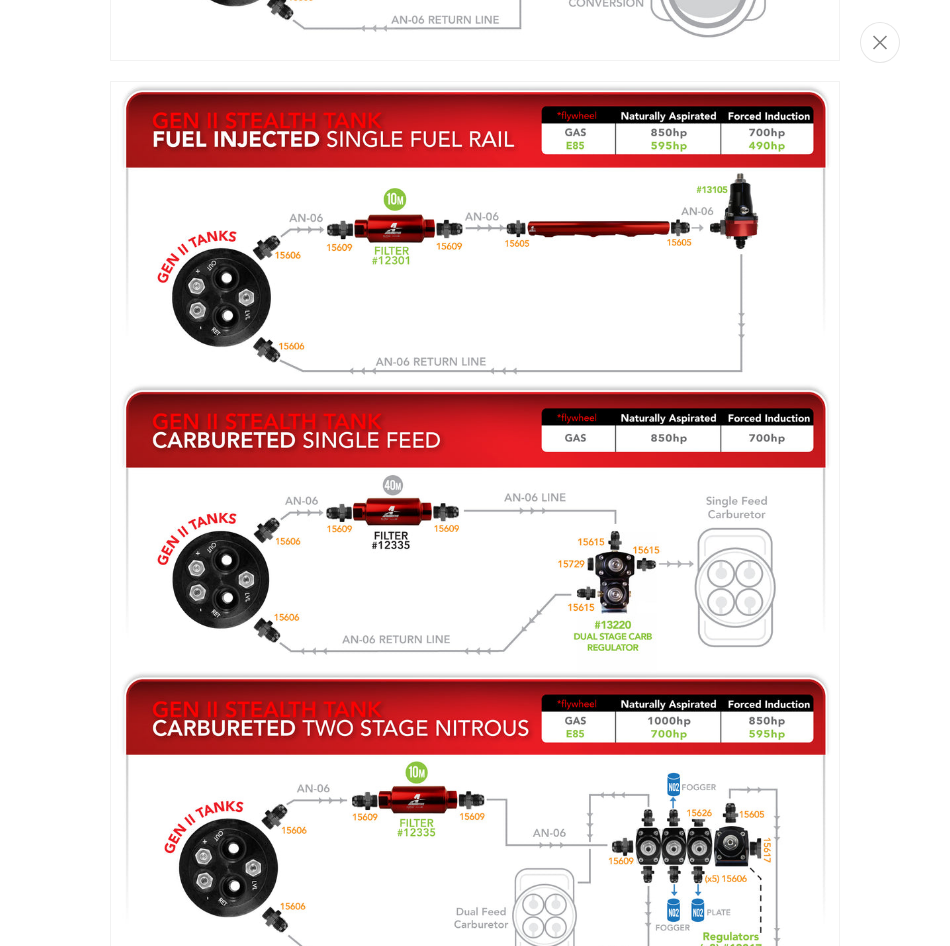 scroll, scrollTop: 0, scrollLeft: 770, axis: horizontal 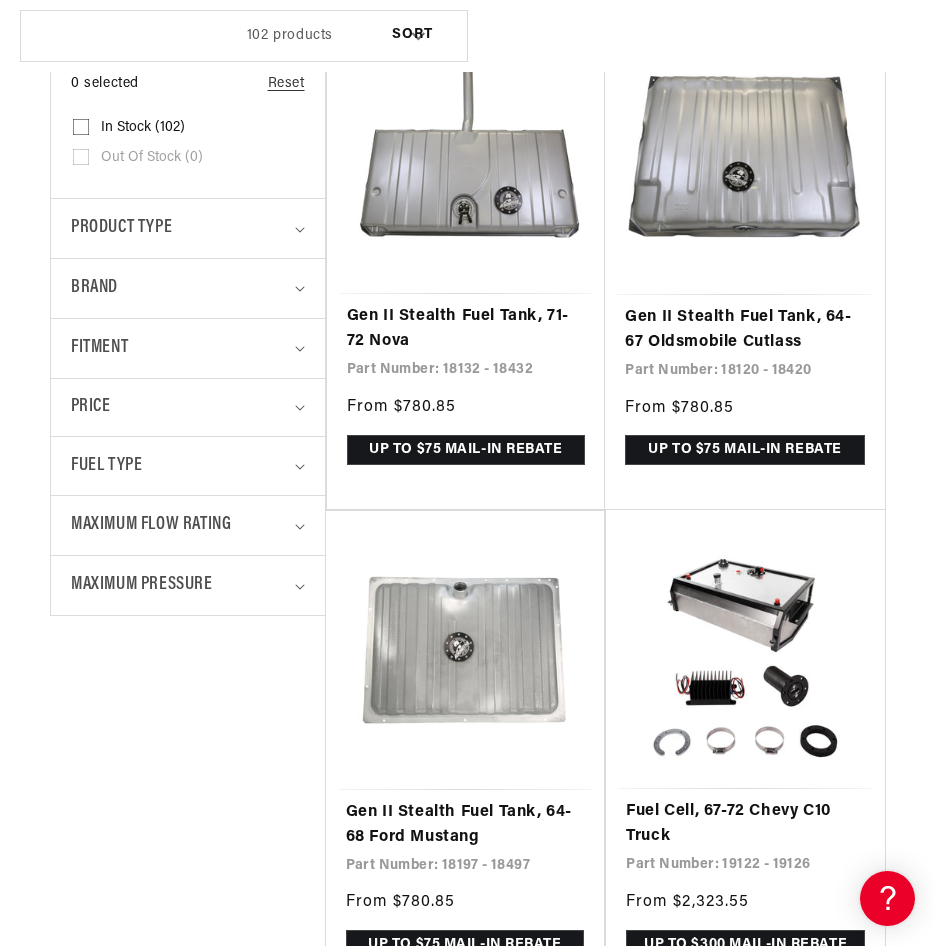 click on "Gen II Stealth Fuel Tank, 64-68 Ford Mustang" at bounding box center (465, 825) 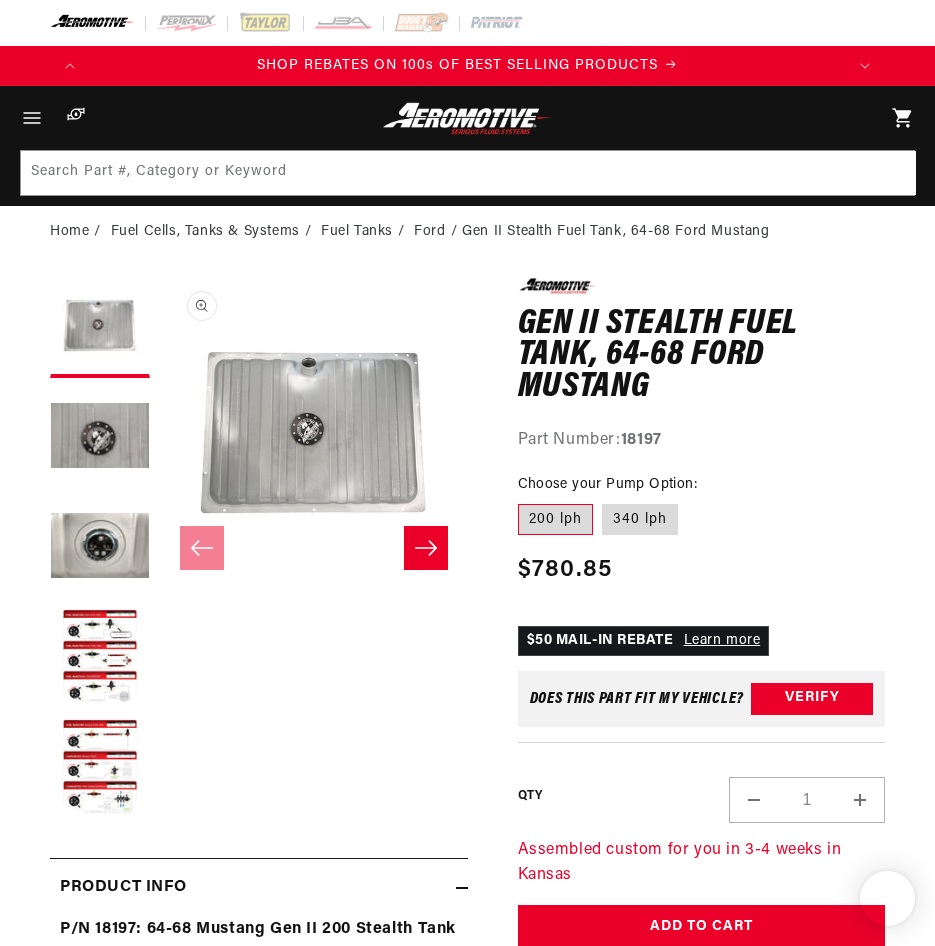 scroll, scrollTop: 0, scrollLeft: 0, axis: both 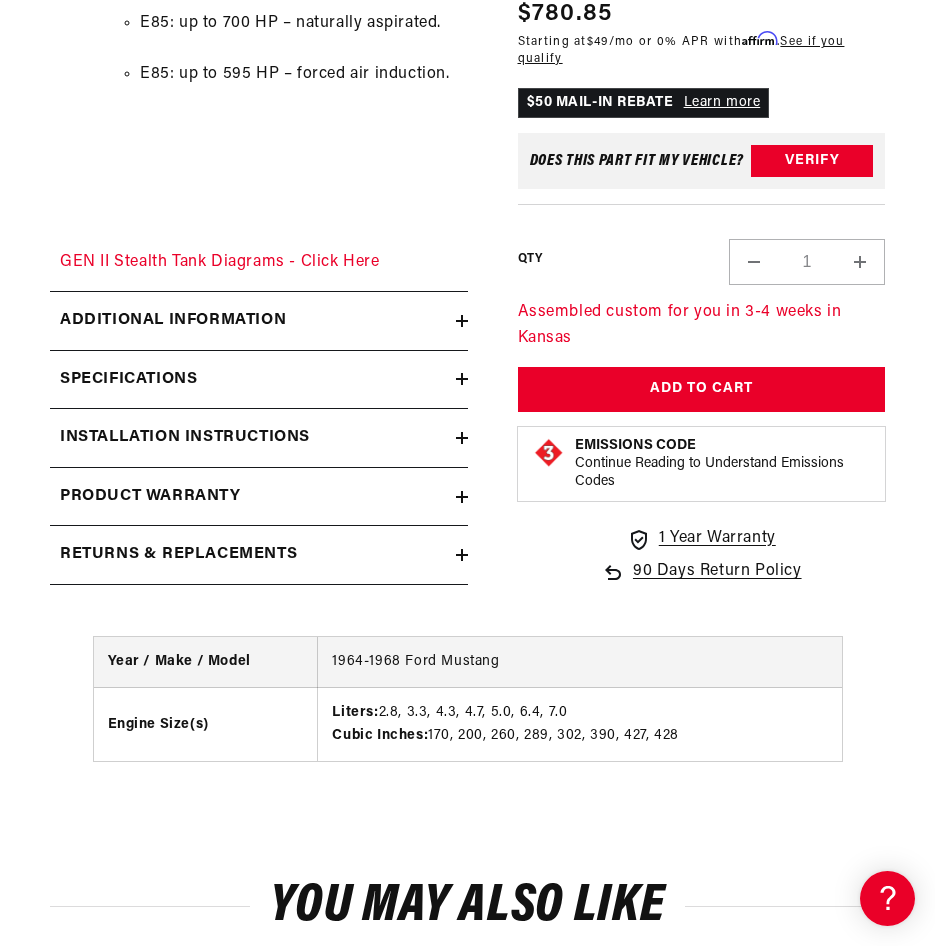 click 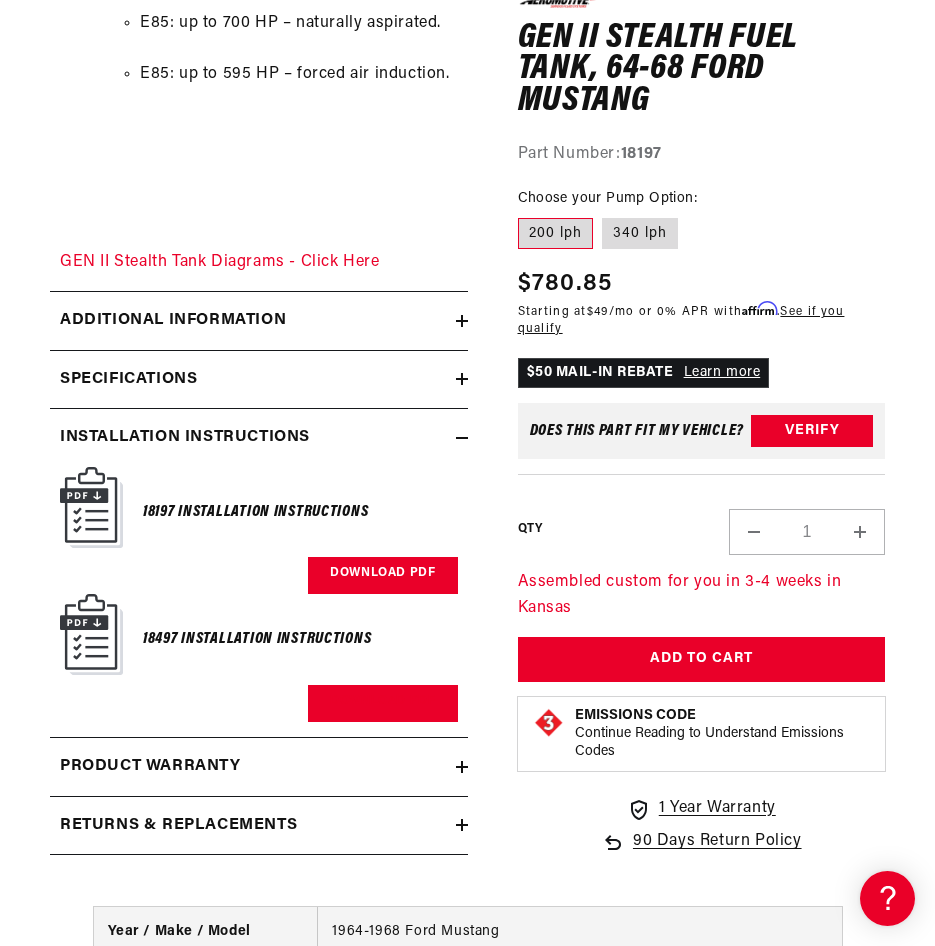 click on "Download PDF" at bounding box center [382, 575] 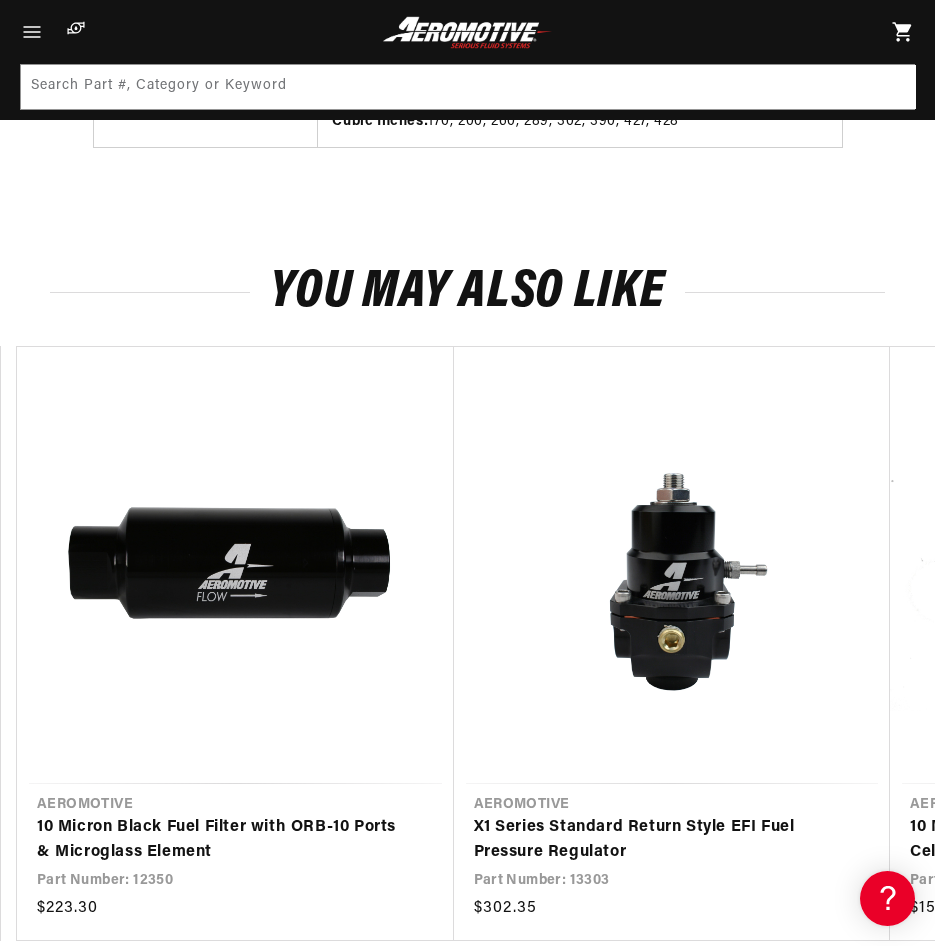 scroll, scrollTop: 3800, scrollLeft: 0, axis: vertical 